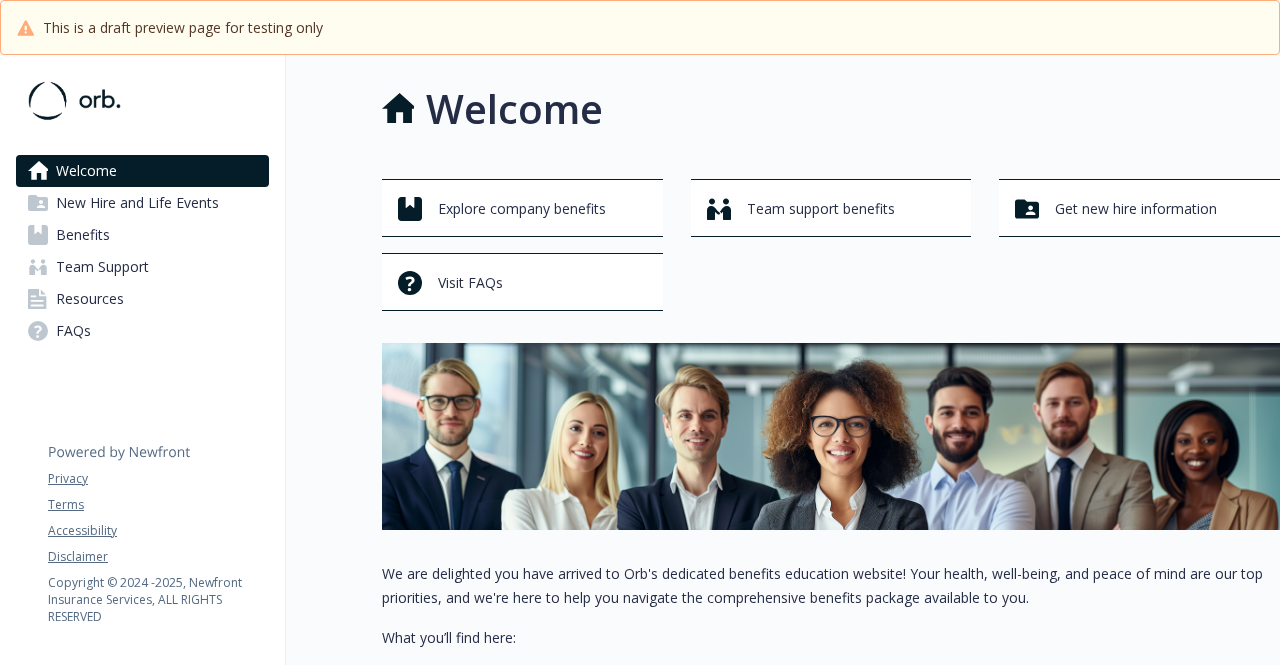 scroll, scrollTop: 0, scrollLeft: 0, axis: both 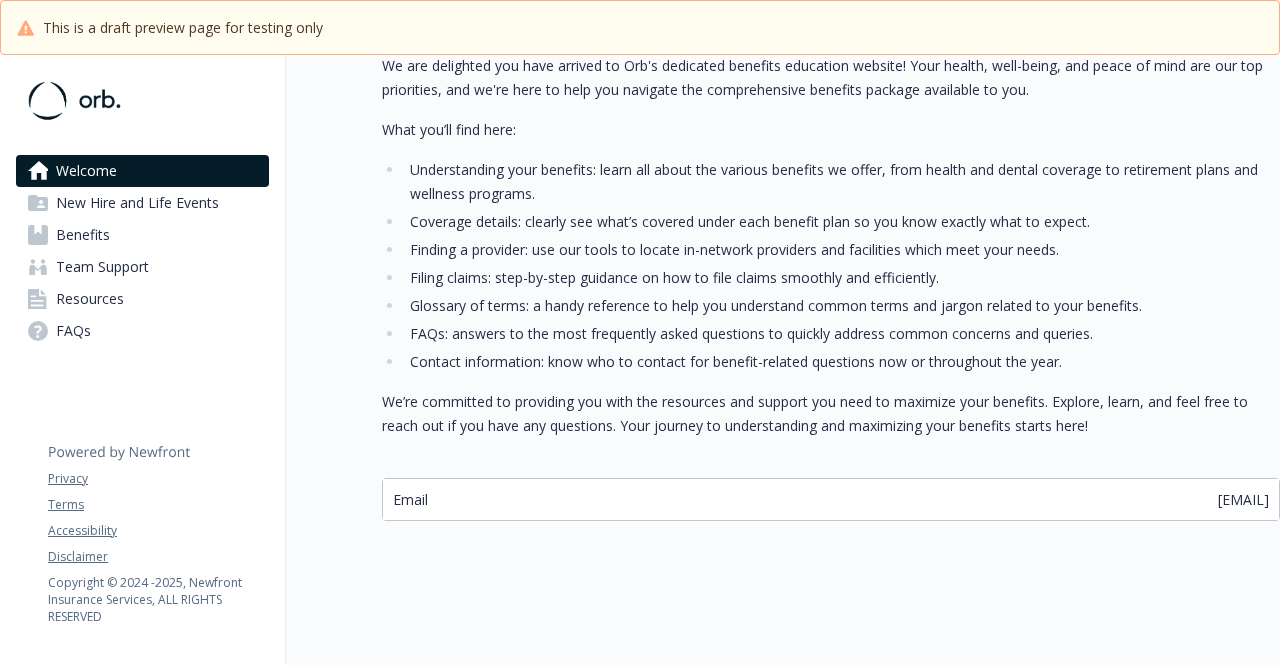 click on "Benefits" at bounding box center (83, 235) 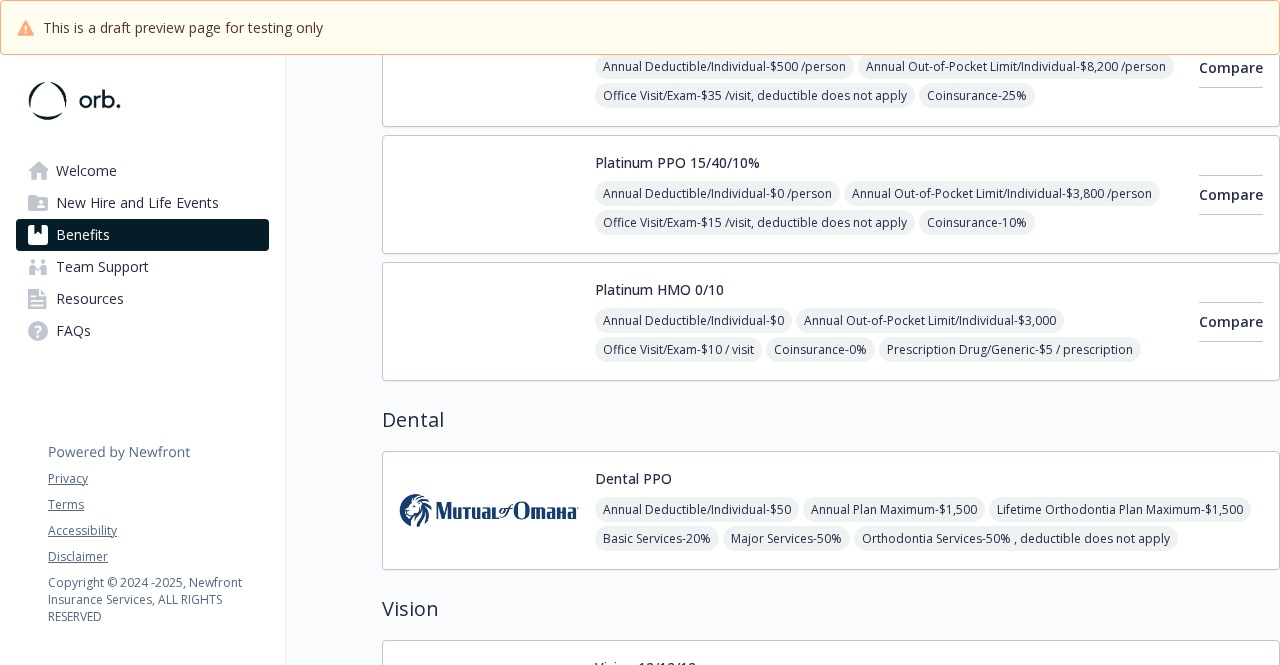 scroll, scrollTop: 0, scrollLeft: 15, axis: horizontal 